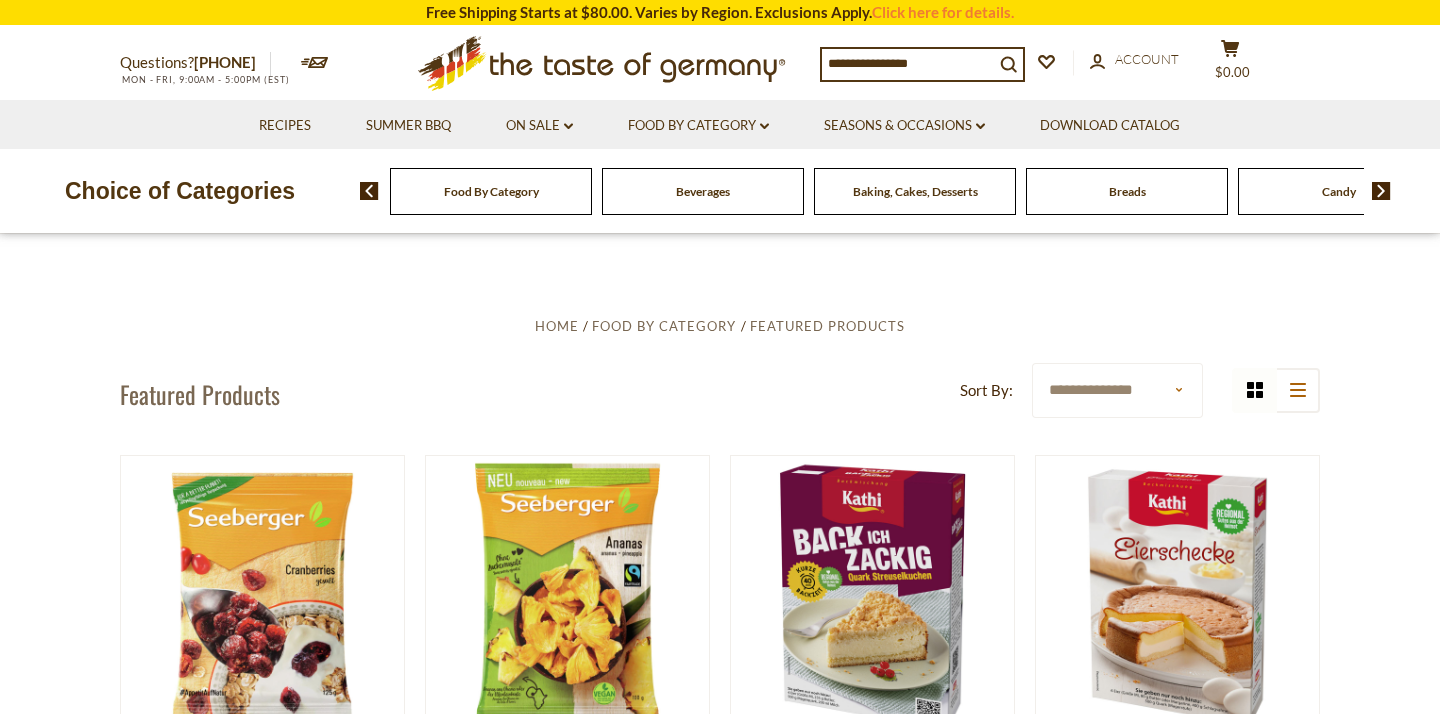 scroll, scrollTop: 0, scrollLeft: 0, axis: both 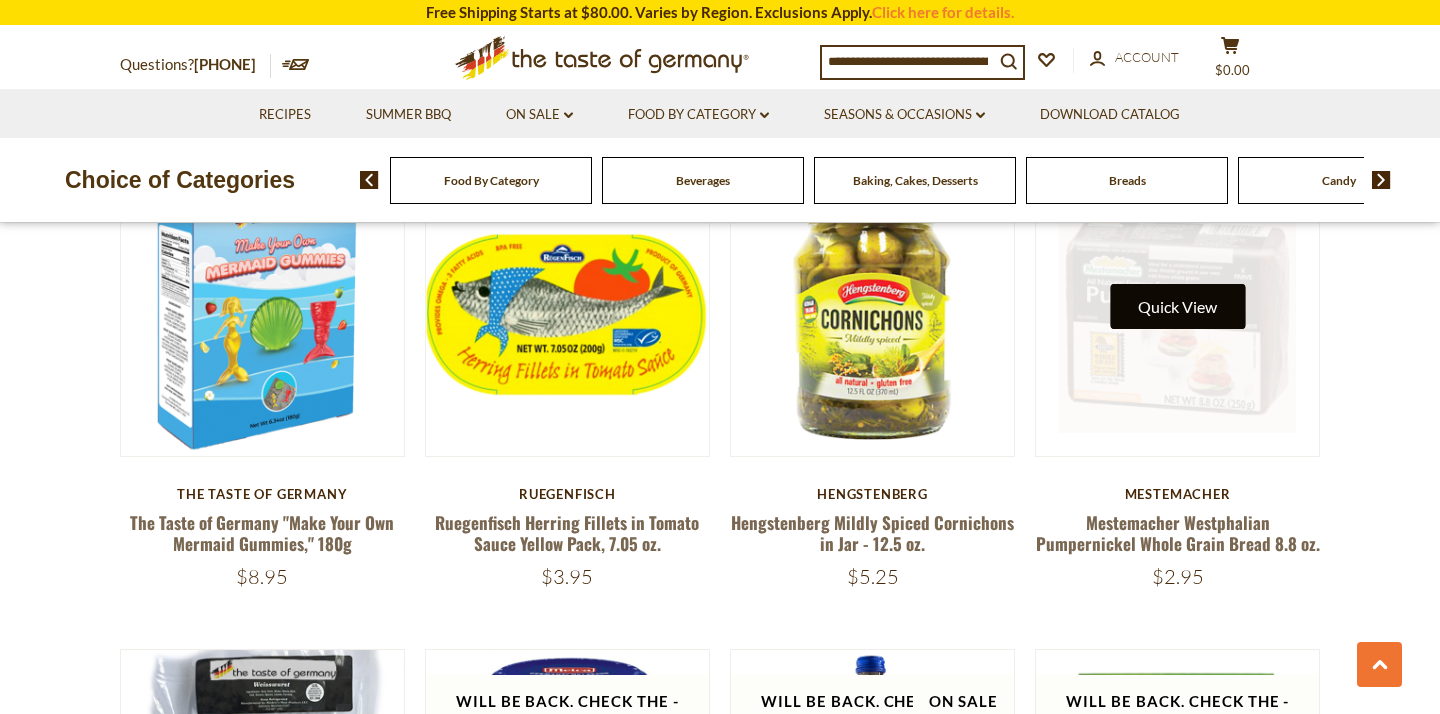 click on "Quick View" at bounding box center [1177, 306] 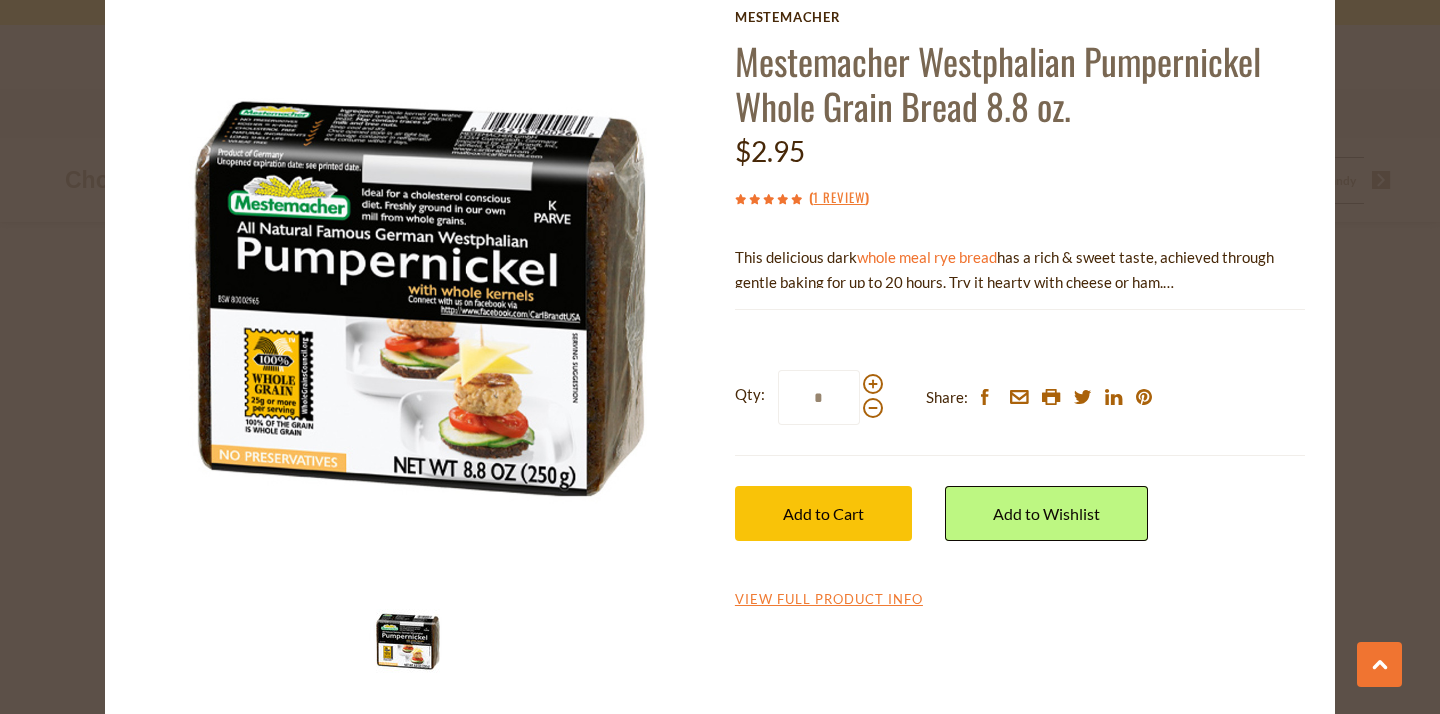 scroll, scrollTop: 90, scrollLeft: 0, axis: vertical 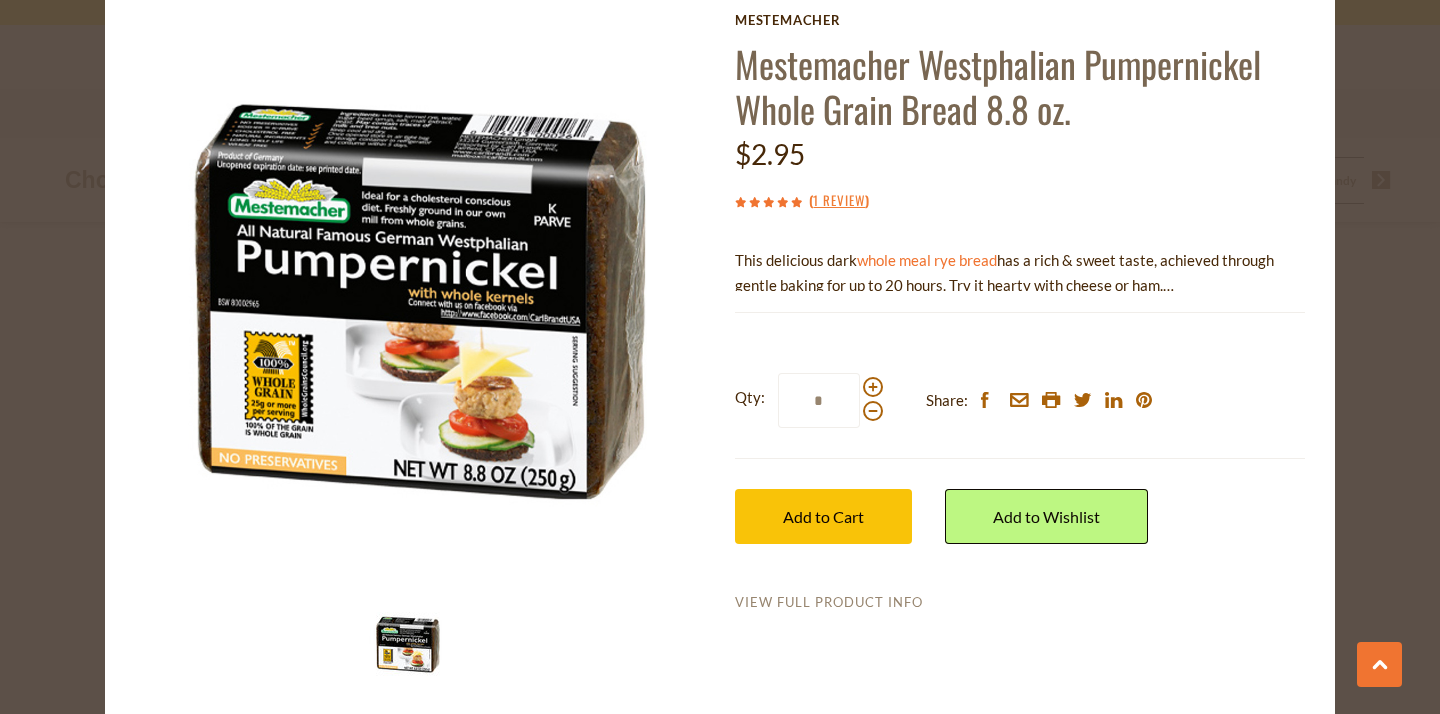 click on "View Full Product Info" at bounding box center (829, 603) 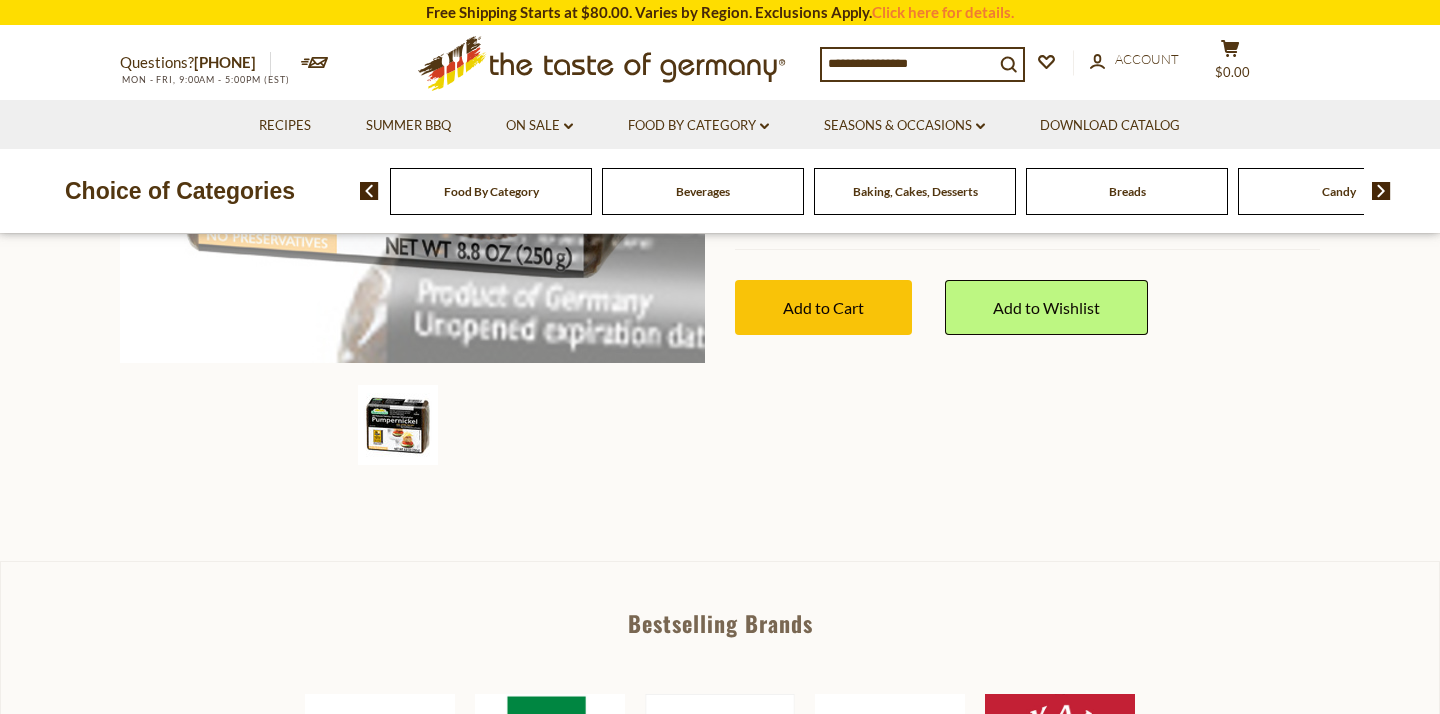 scroll, scrollTop: 0, scrollLeft: 0, axis: both 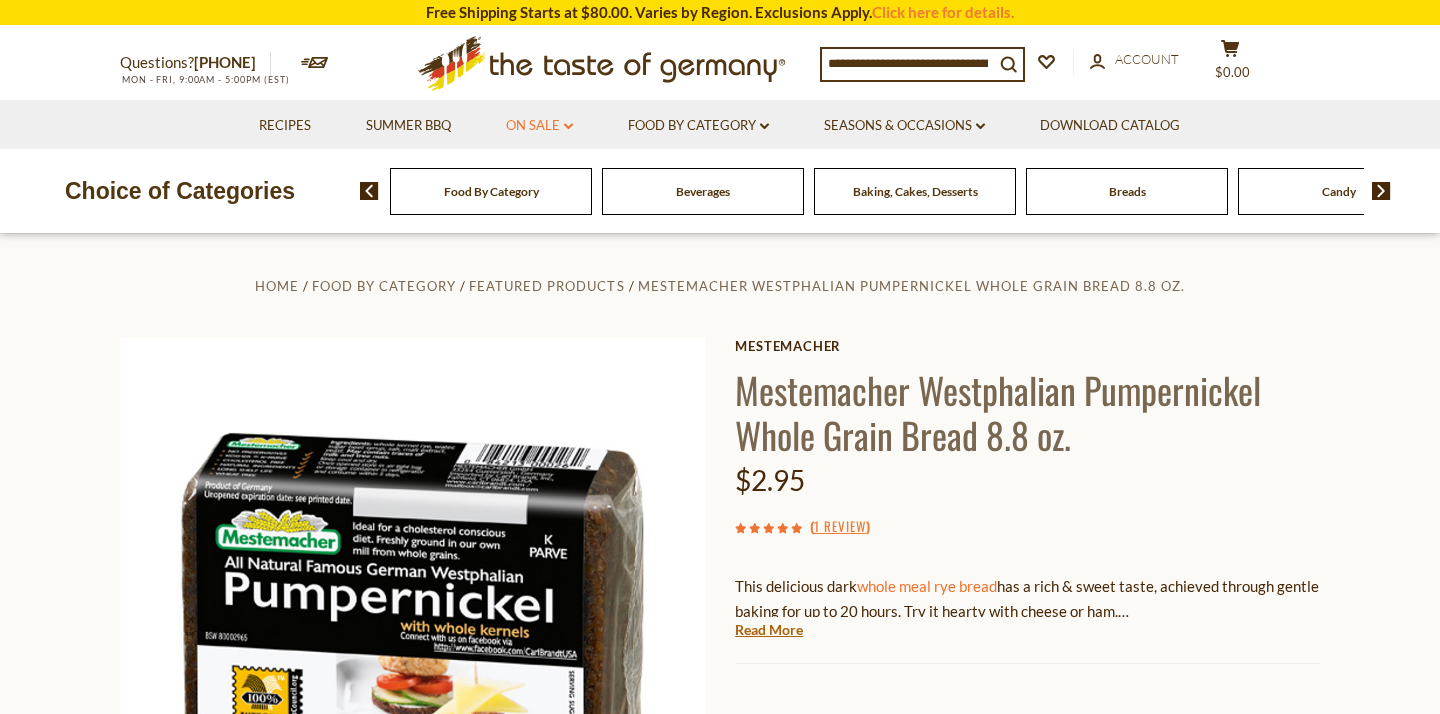 click on "On Sale
dropdown_arrow" at bounding box center (539, 126) 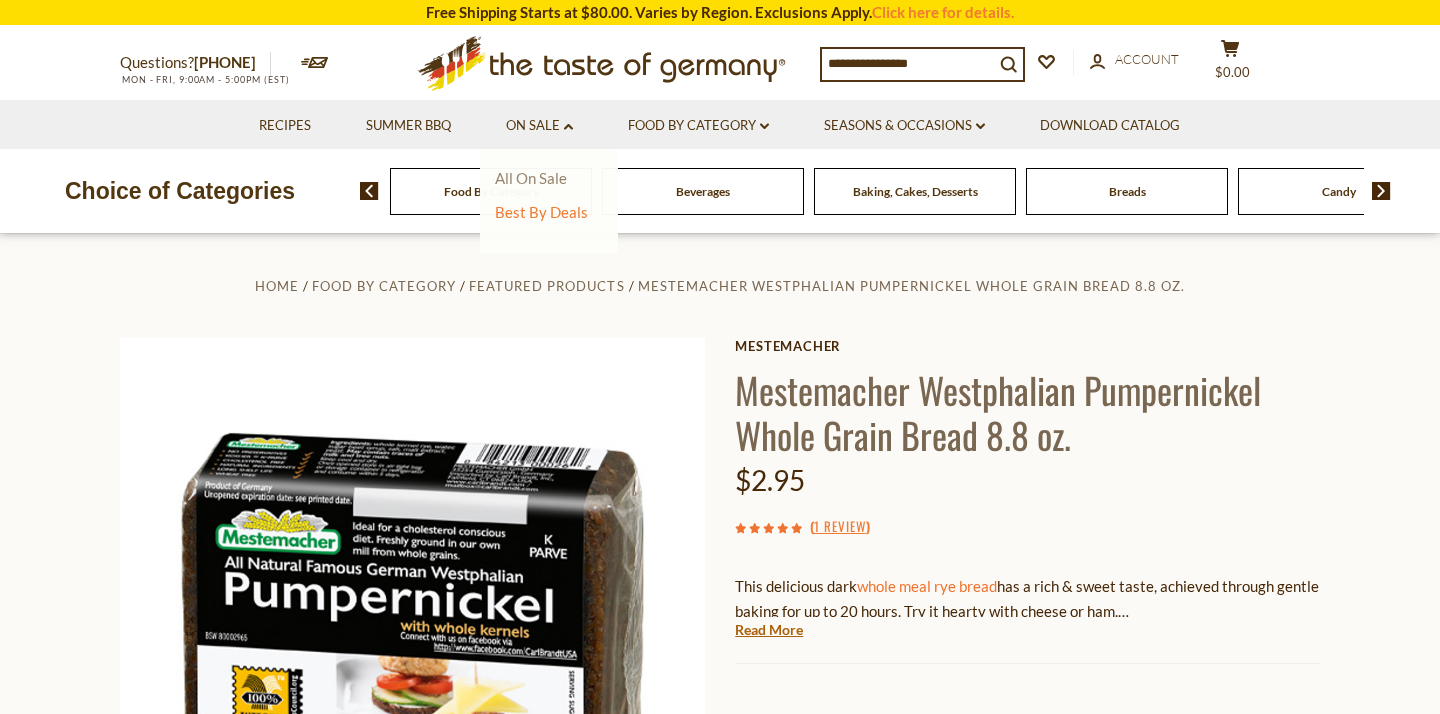 click on "All On Sale" at bounding box center [531, 178] 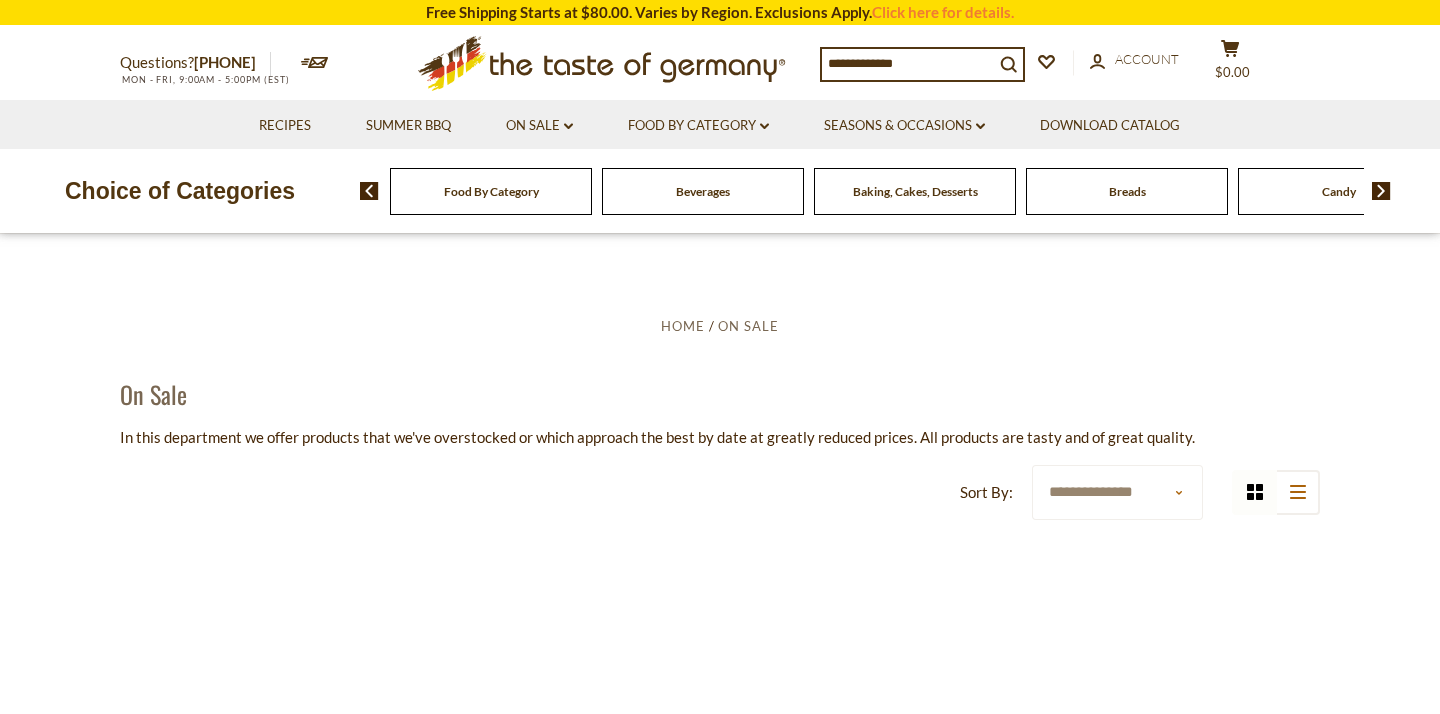 scroll, scrollTop: 0, scrollLeft: 0, axis: both 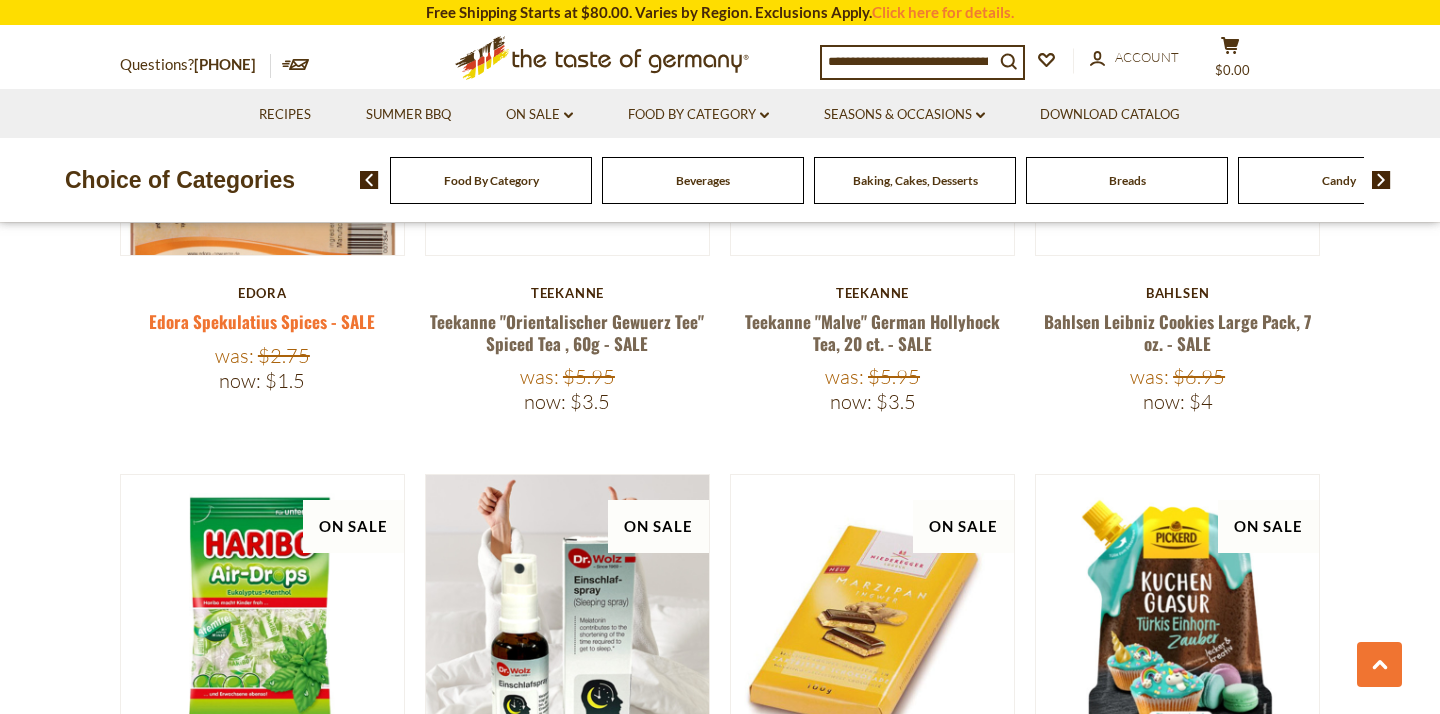 click on "Edora Spekulatius Spices - SALE" at bounding box center (262, 321) 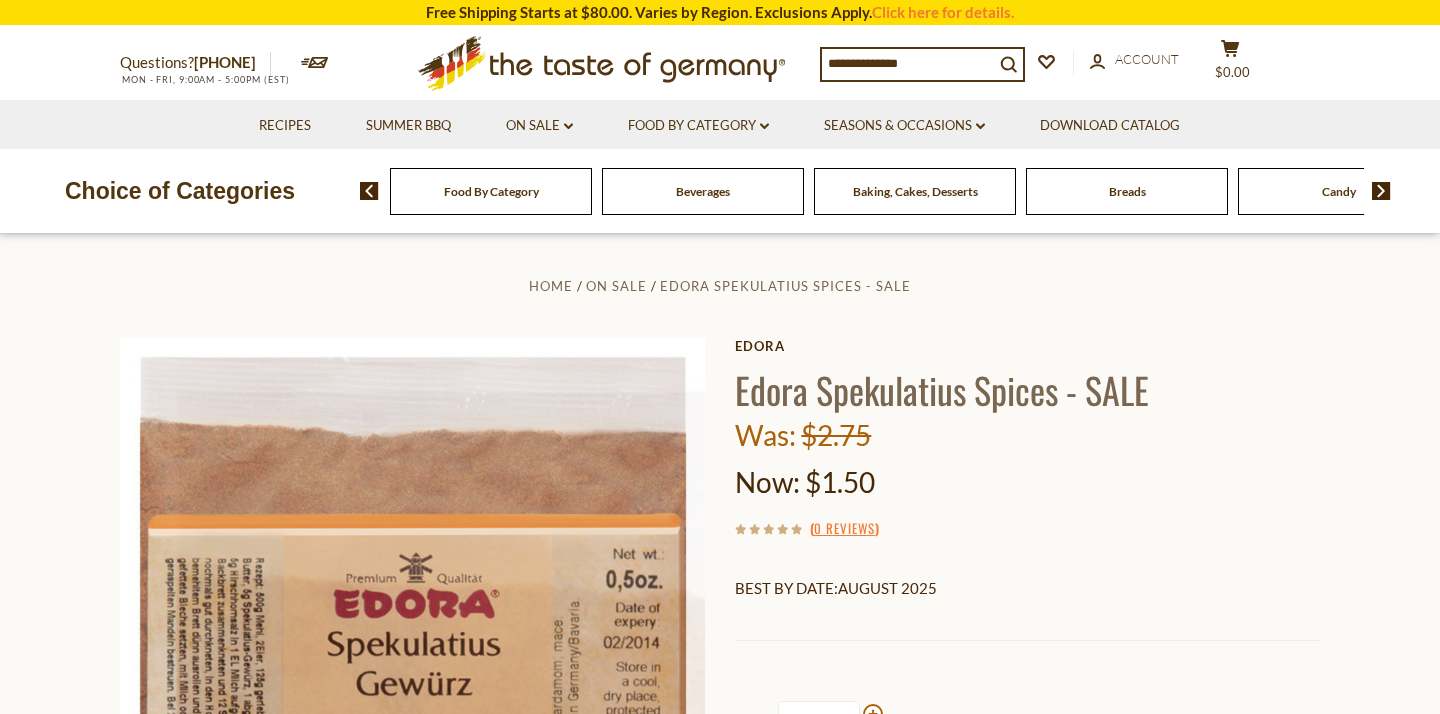 scroll, scrollTop: 0, scrollLeft: 0, axis: both 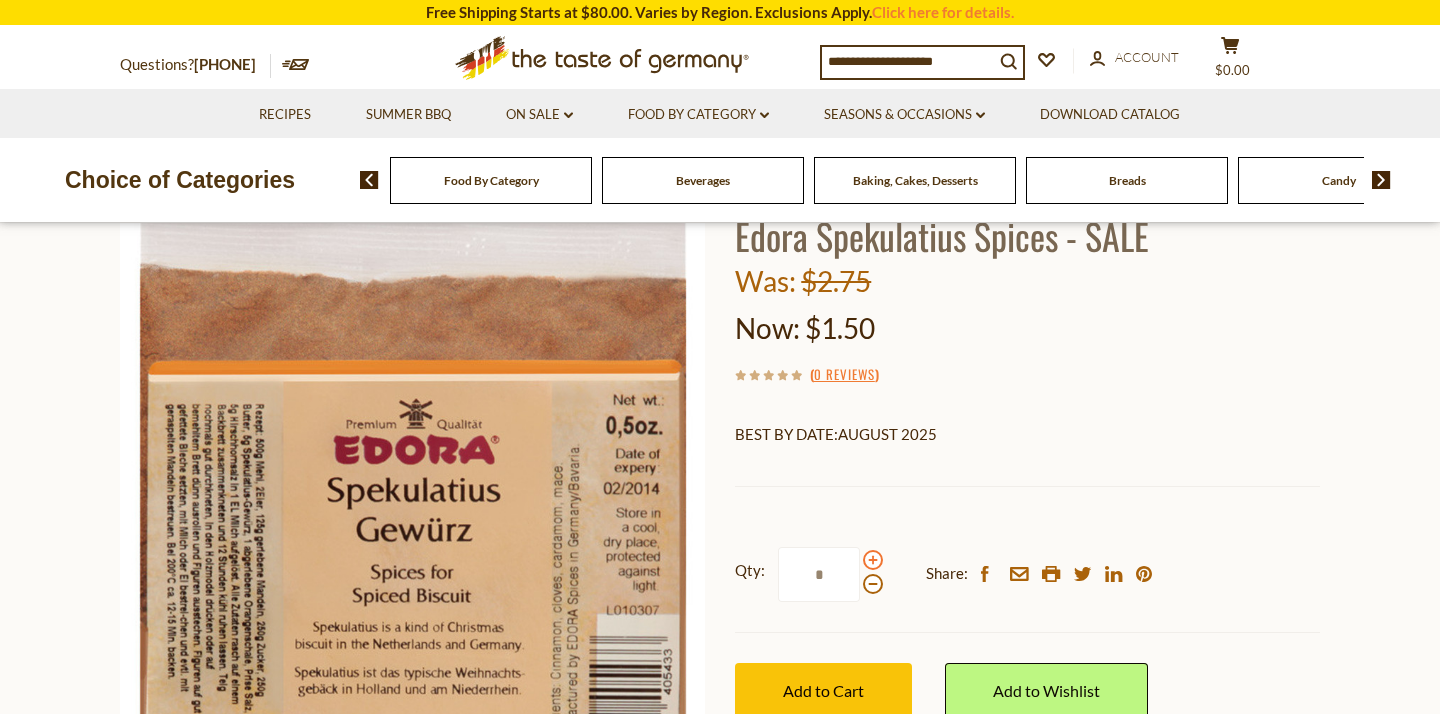 click at bounding box center [873, 560] 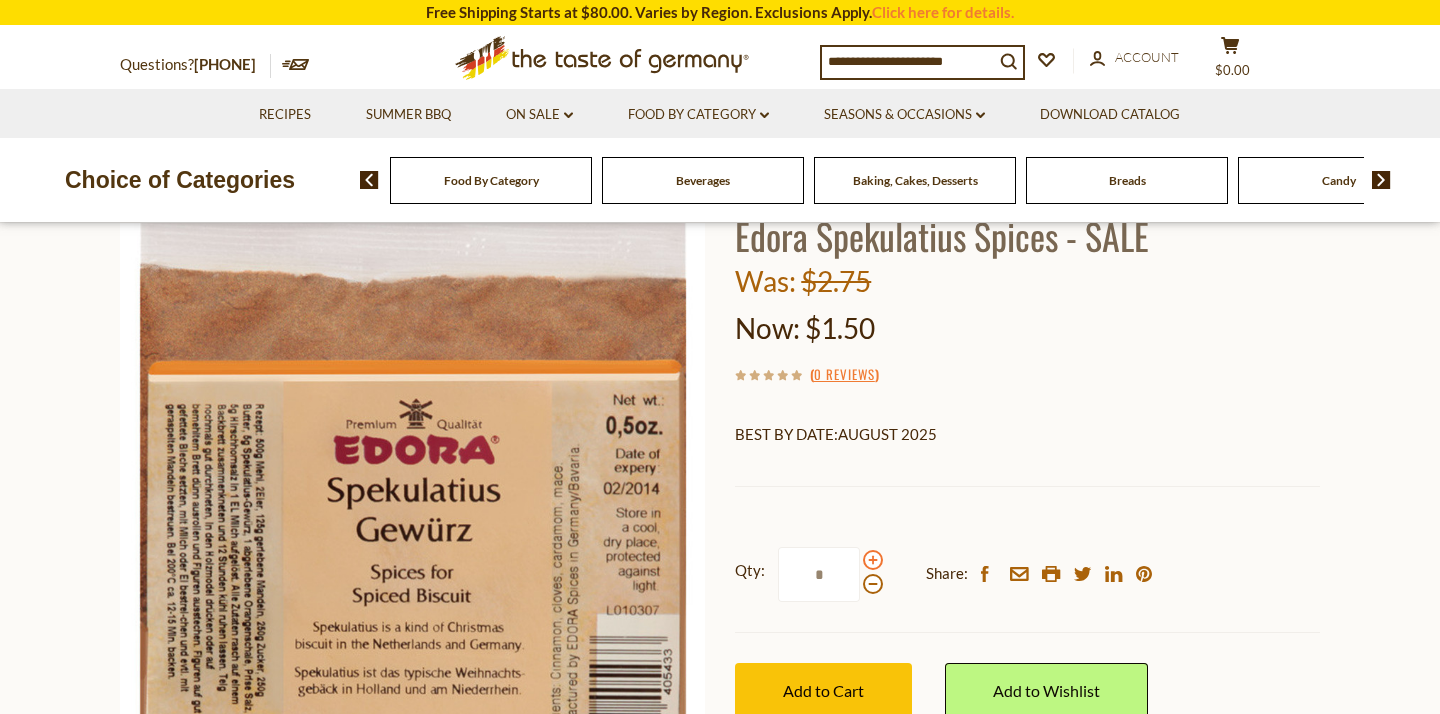 click at bounding box center [873, 560] 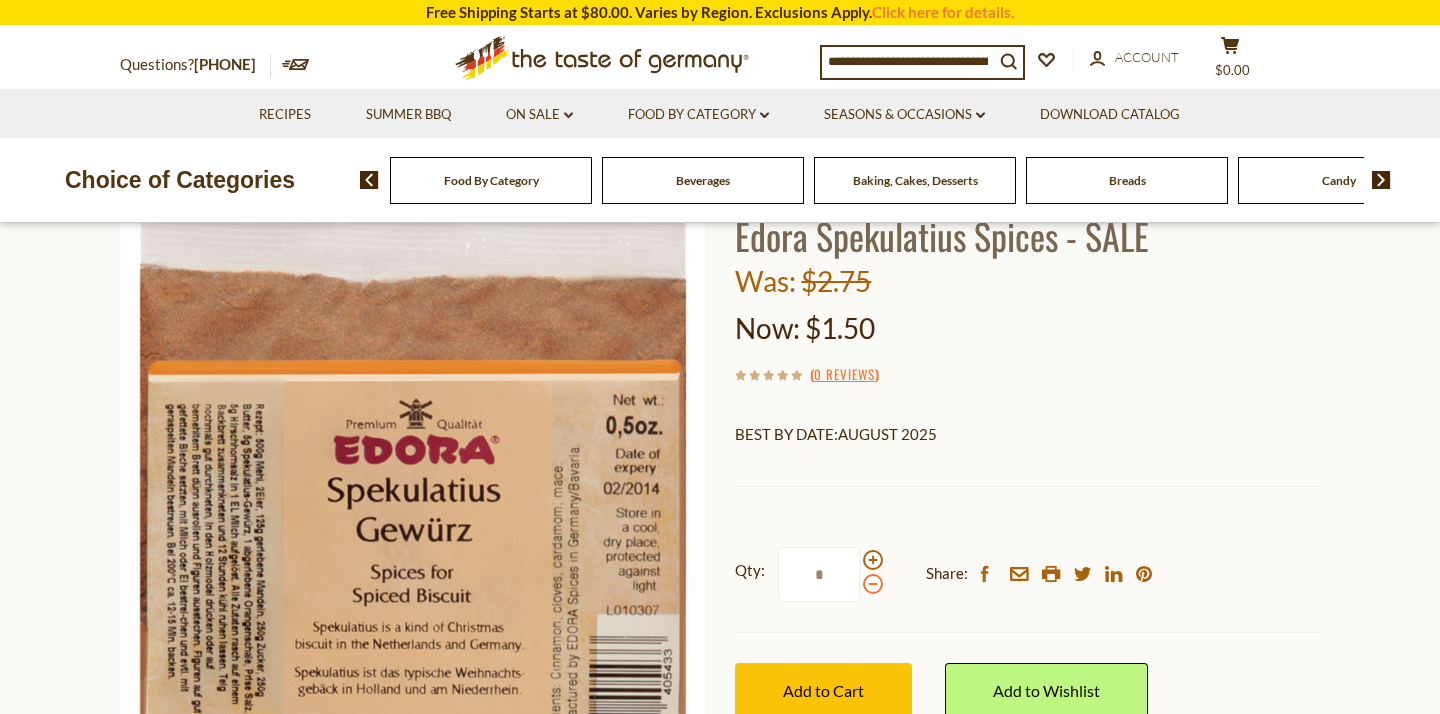 click at bounding box center (873, 584) 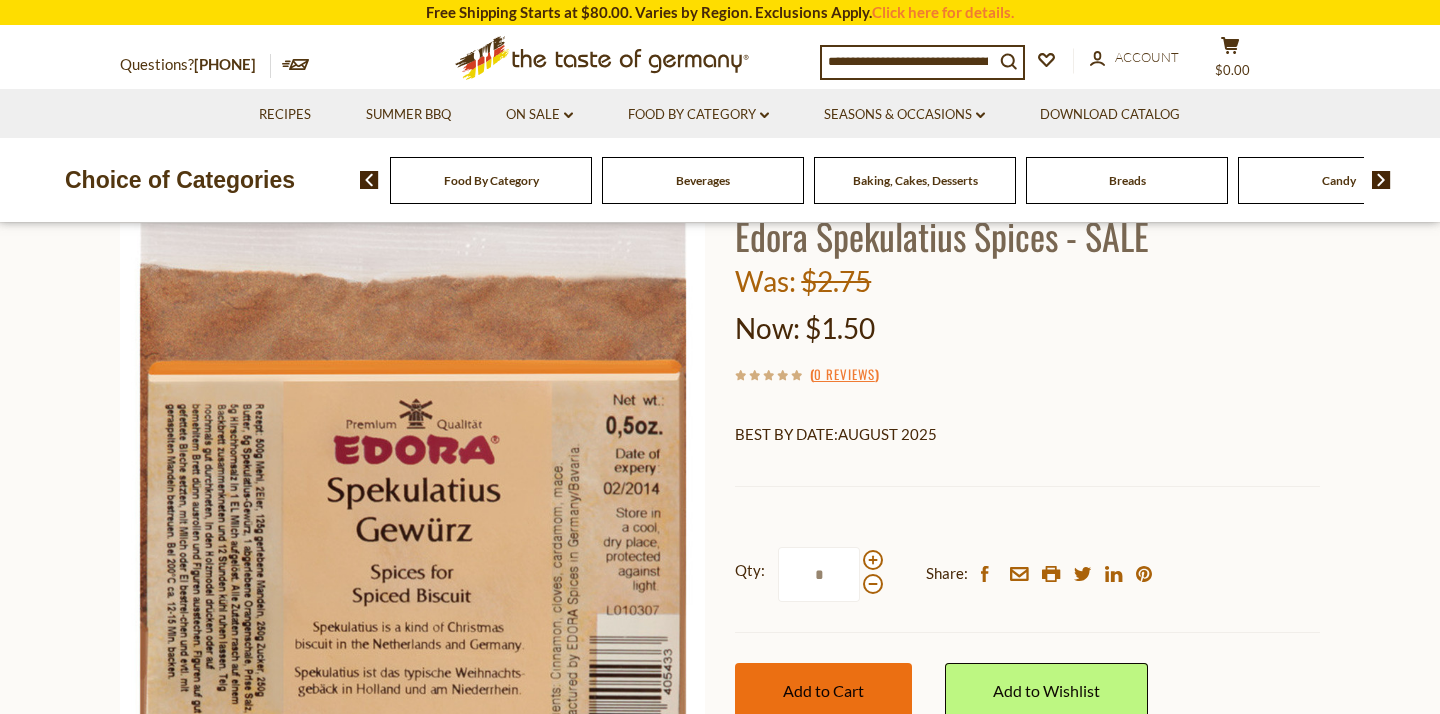 click on "Add to Cart" at bounding box center [823, 690] 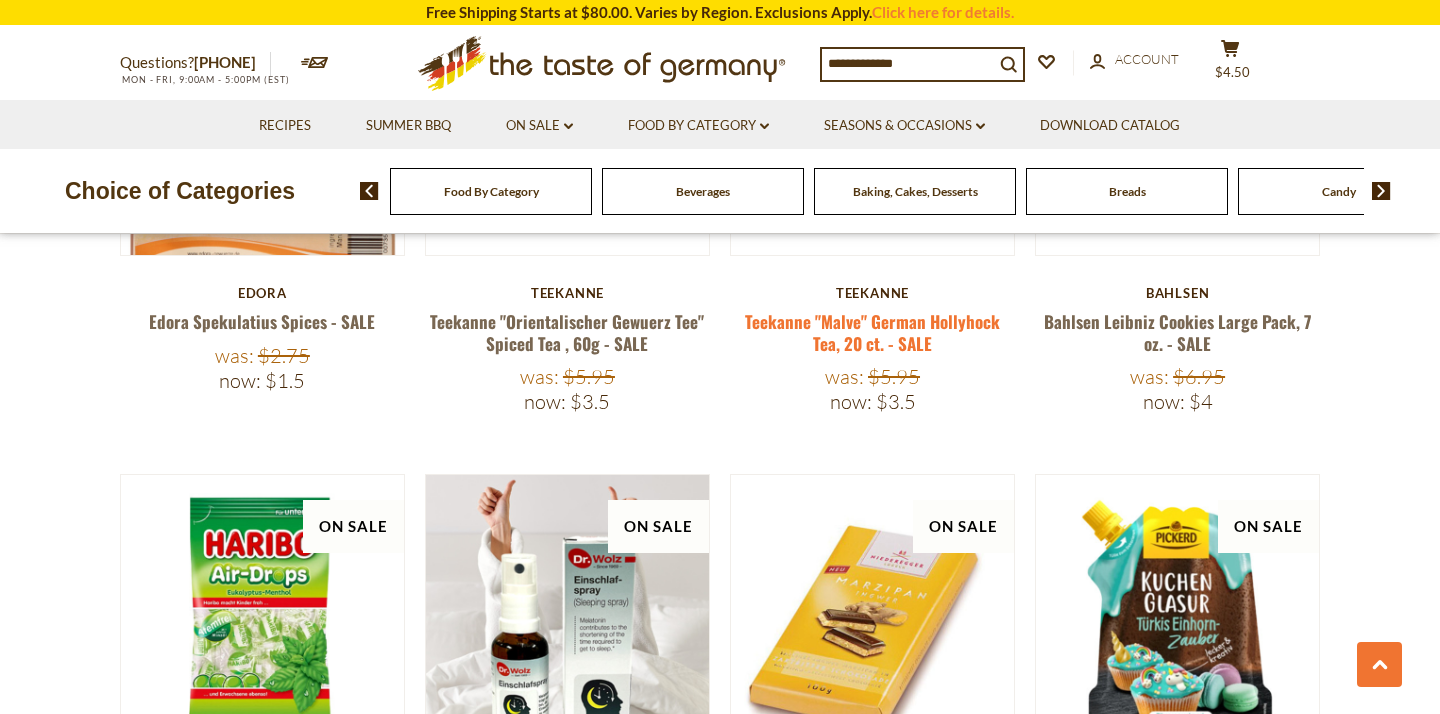 scroll, scrollTop: 3155, scrollLeft: 0, axis: vertical 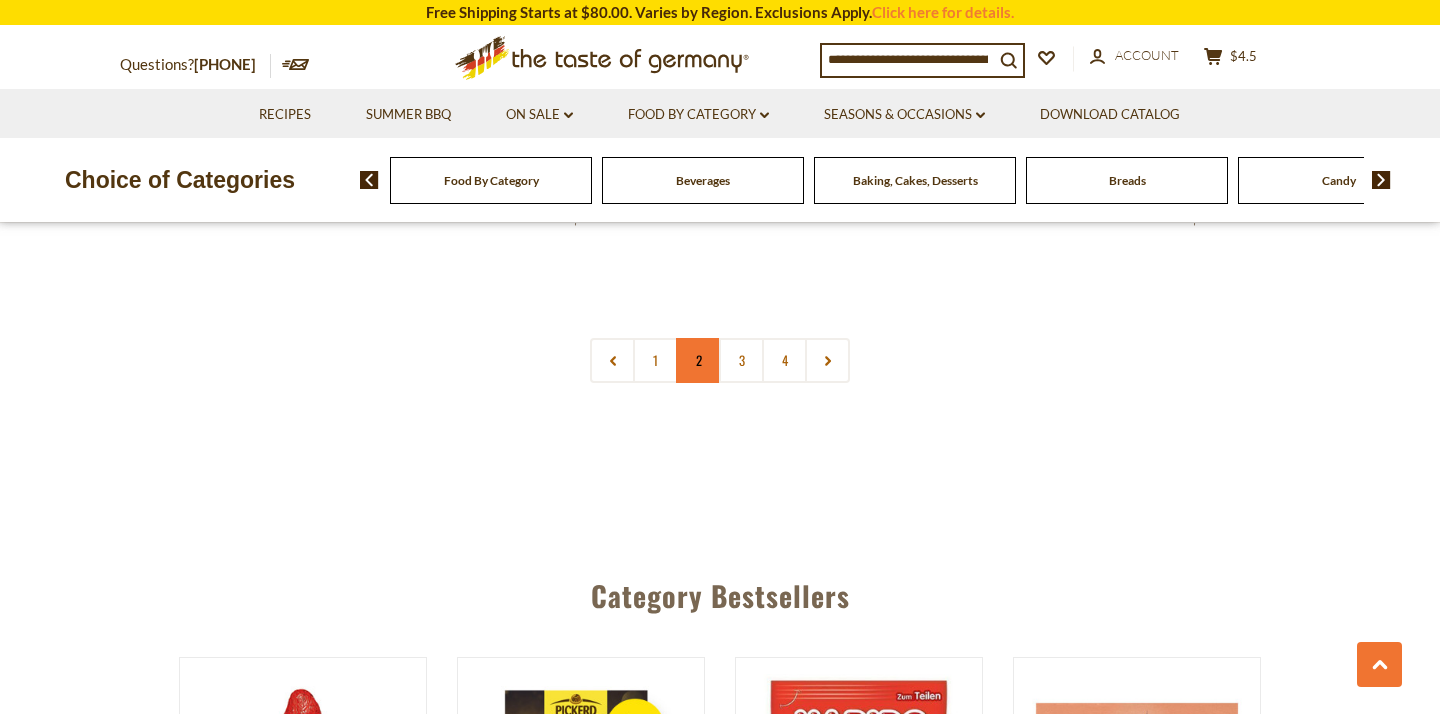 click on "2" at bounding box center (698, 360) 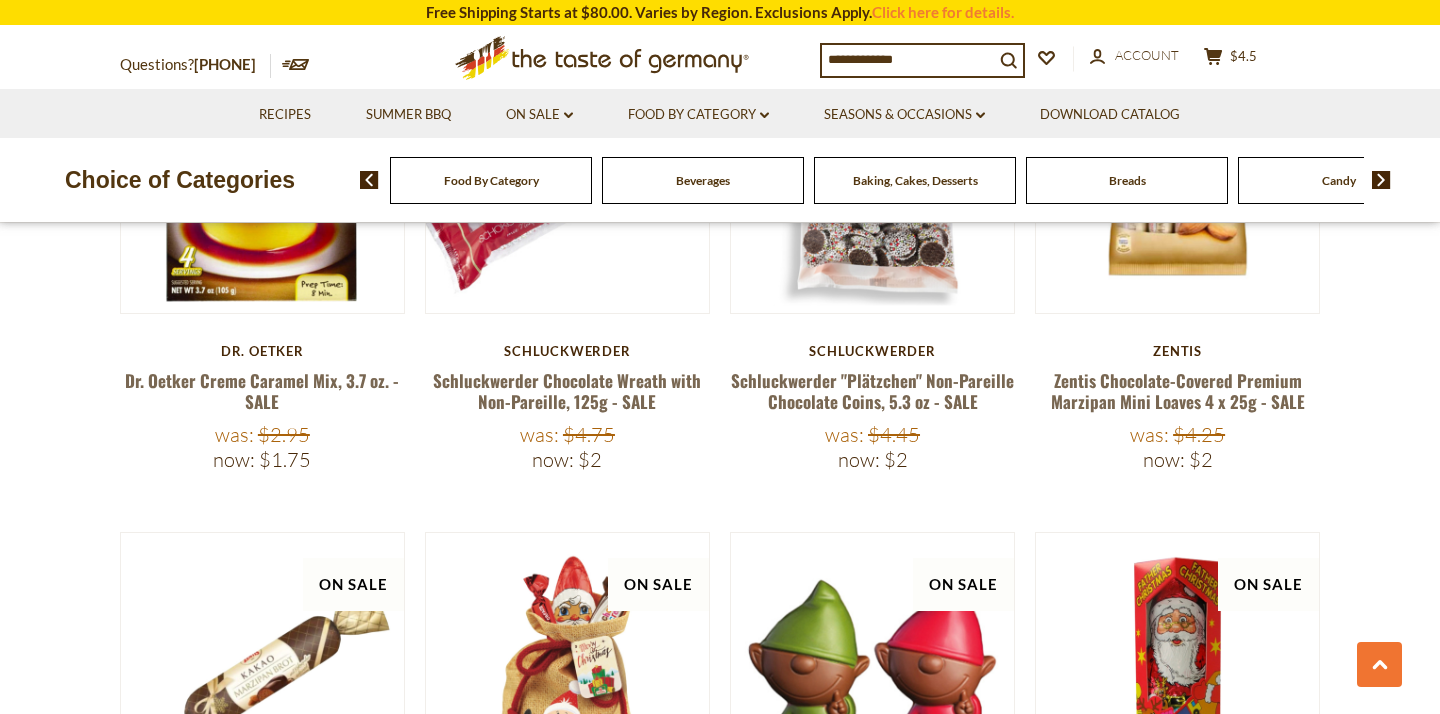 scroll, scrollTop: 2562, scrollLeft: 0, axis: vertical 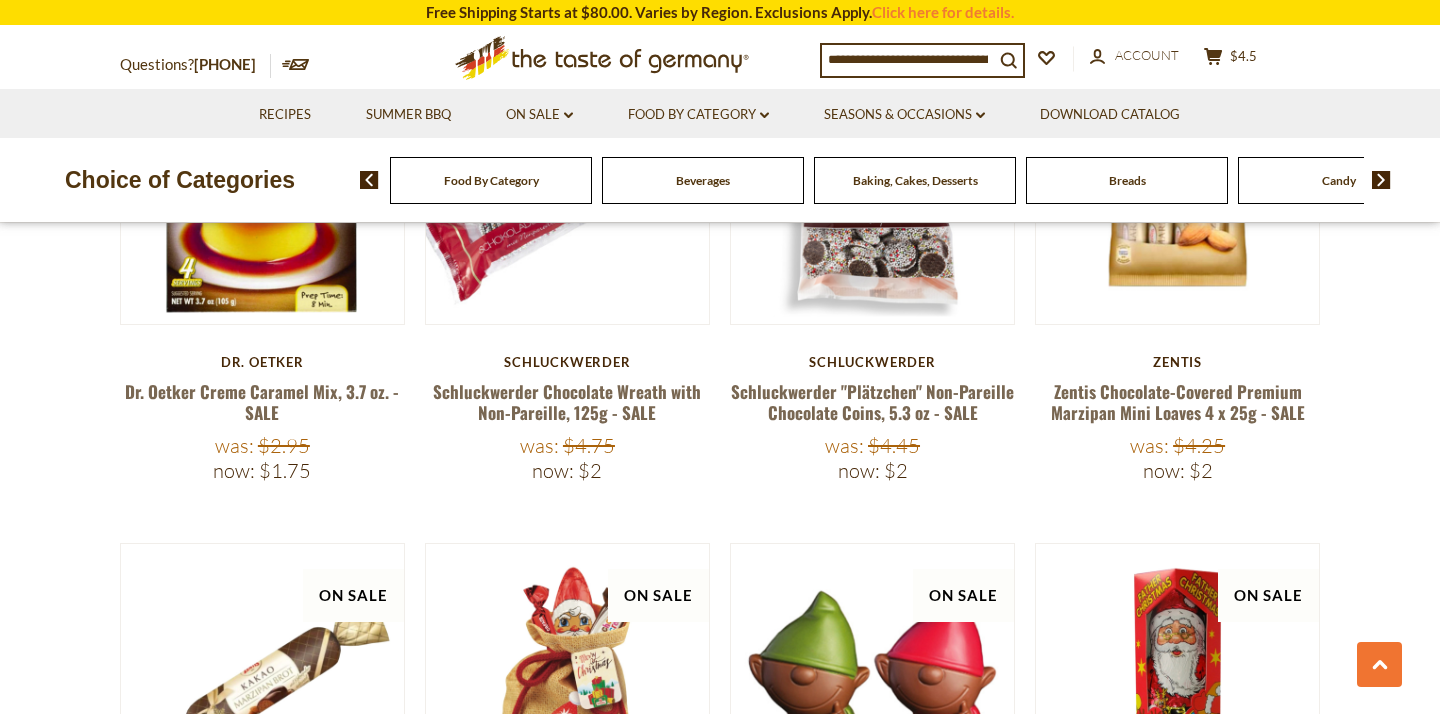 click on "Food By Category" at bounding box center (491, 180) 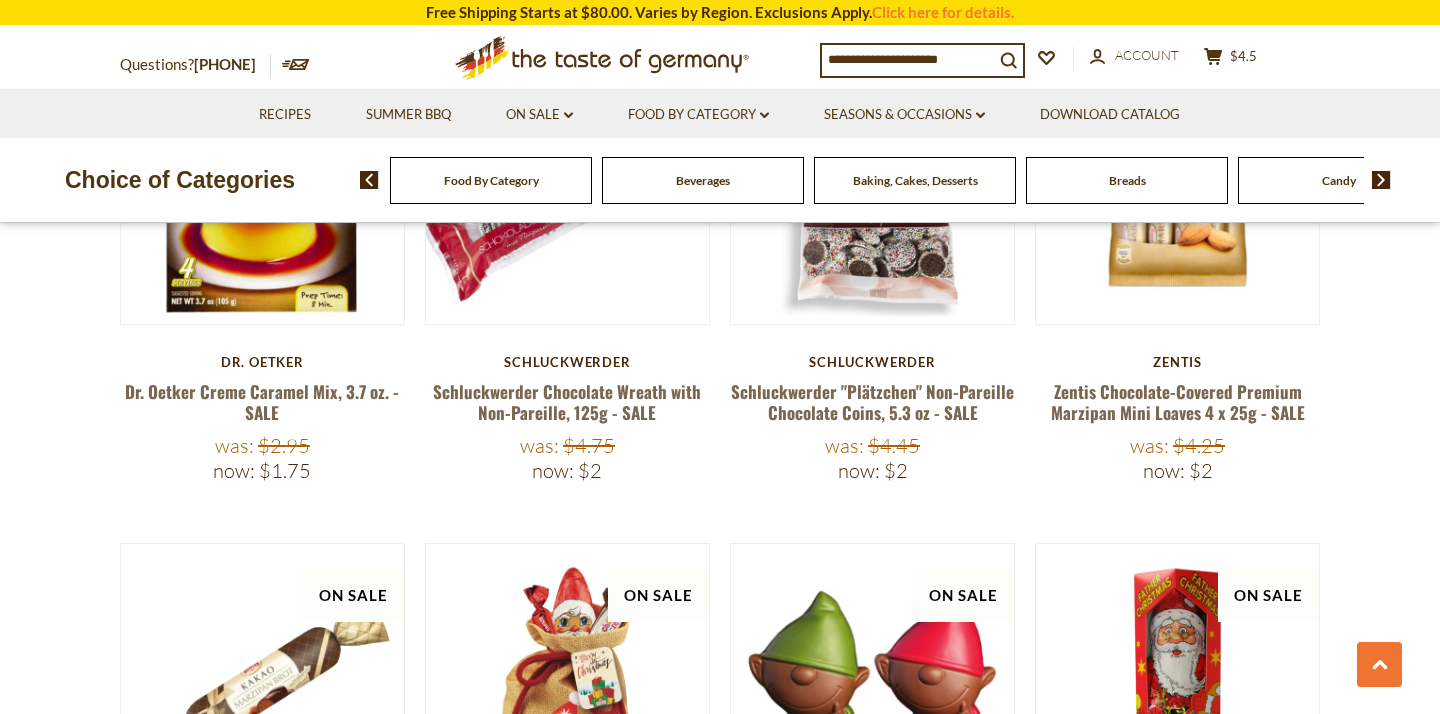 click on "Food By Category" at bounding box center (491, 180) 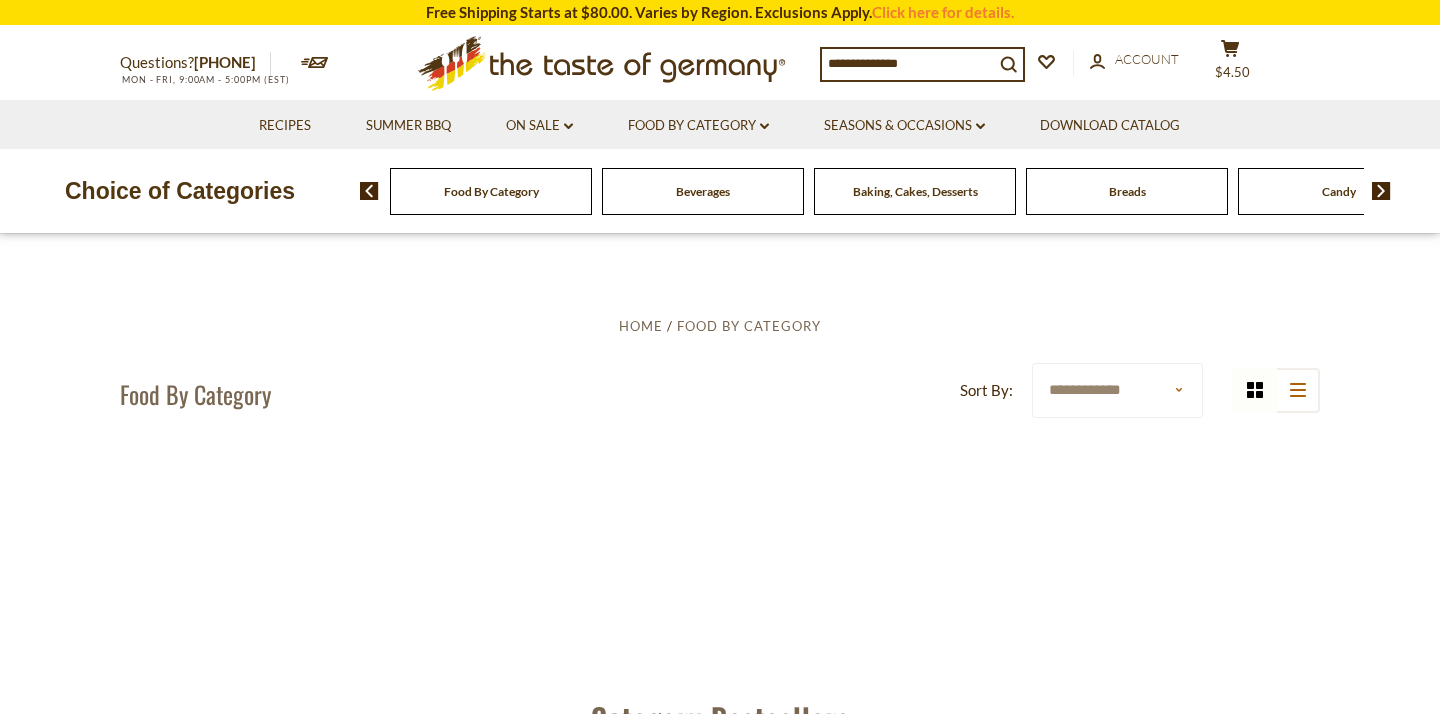 scroll, scrollTop: 0, scrollLeft: 0, axis: both 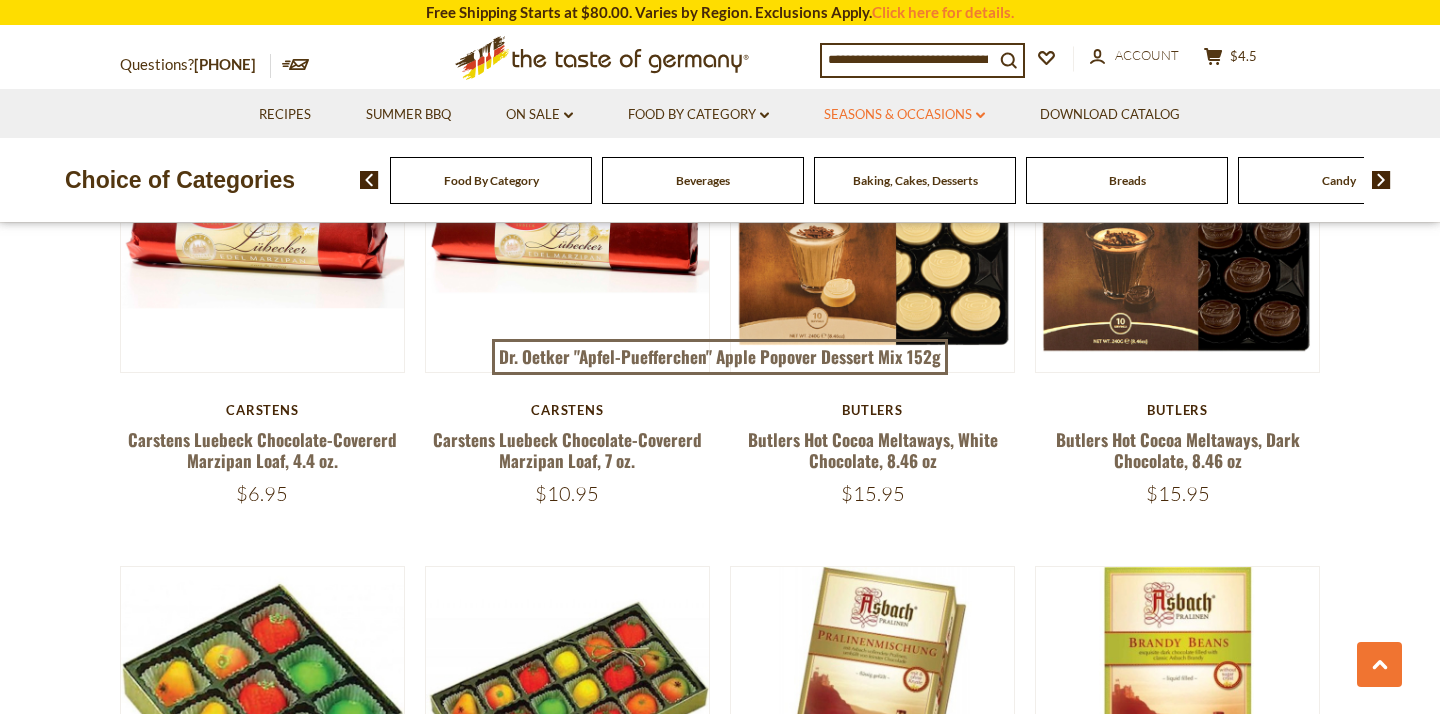 click on "Seasons & Occasions
dropdown_arrow" at bounding box center (904, 115) 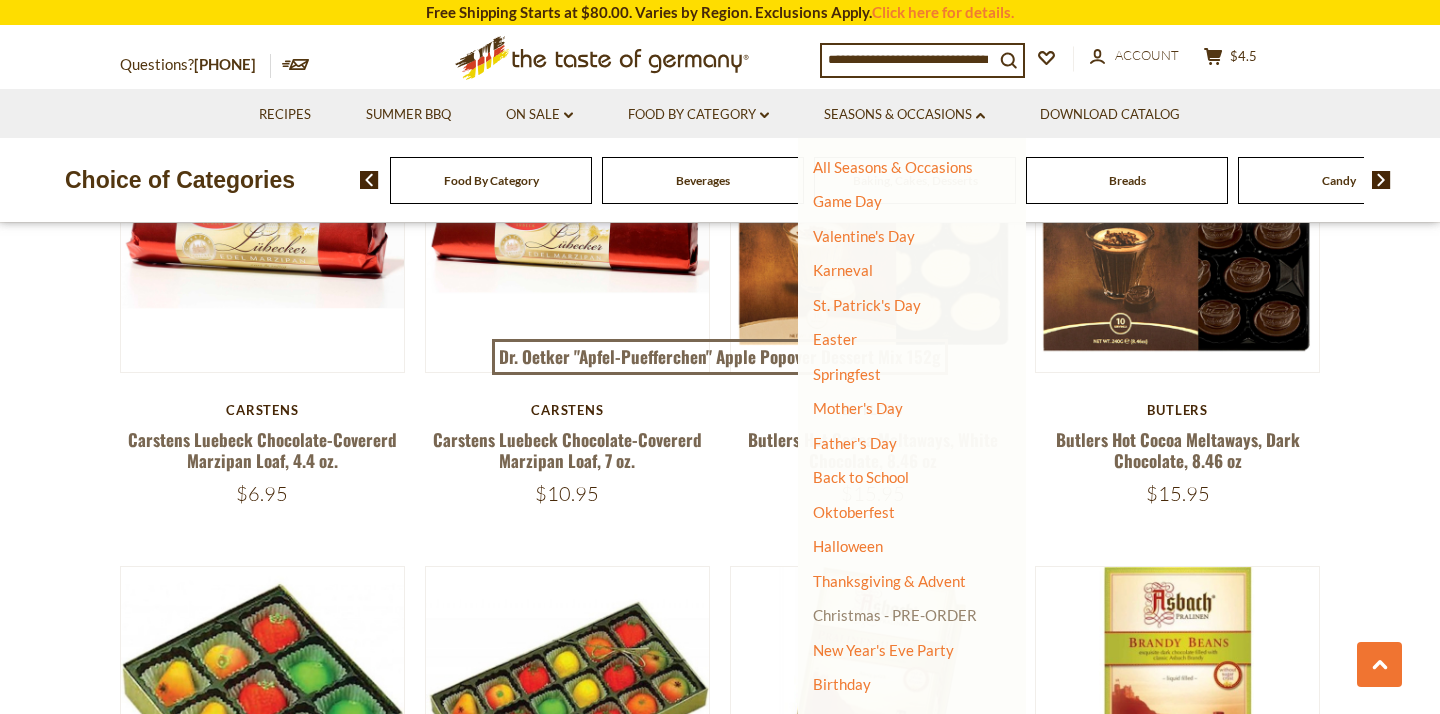 click on "Christmas - PRE-ORDER" at bounding box center [895, 615] 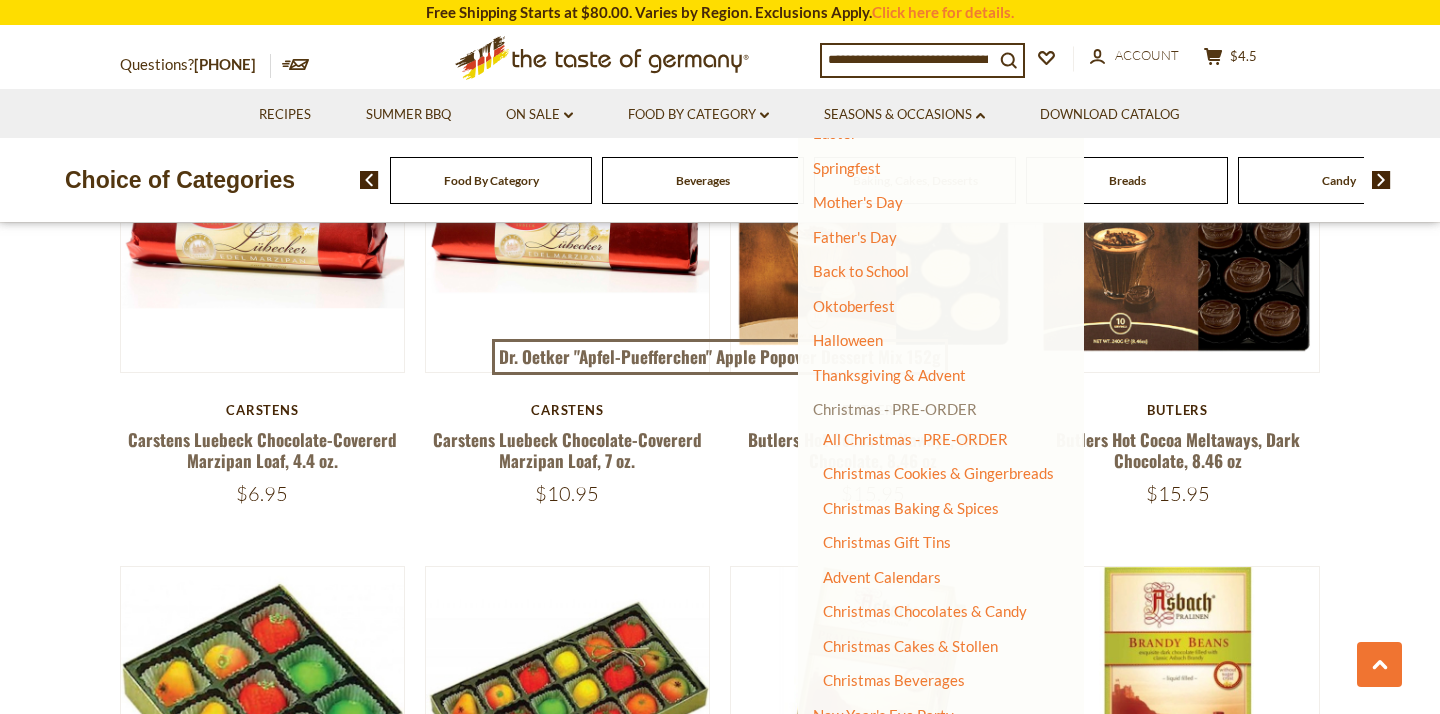 scroll, scrollTop: 211, scrollLeft: 0, axis: vertical 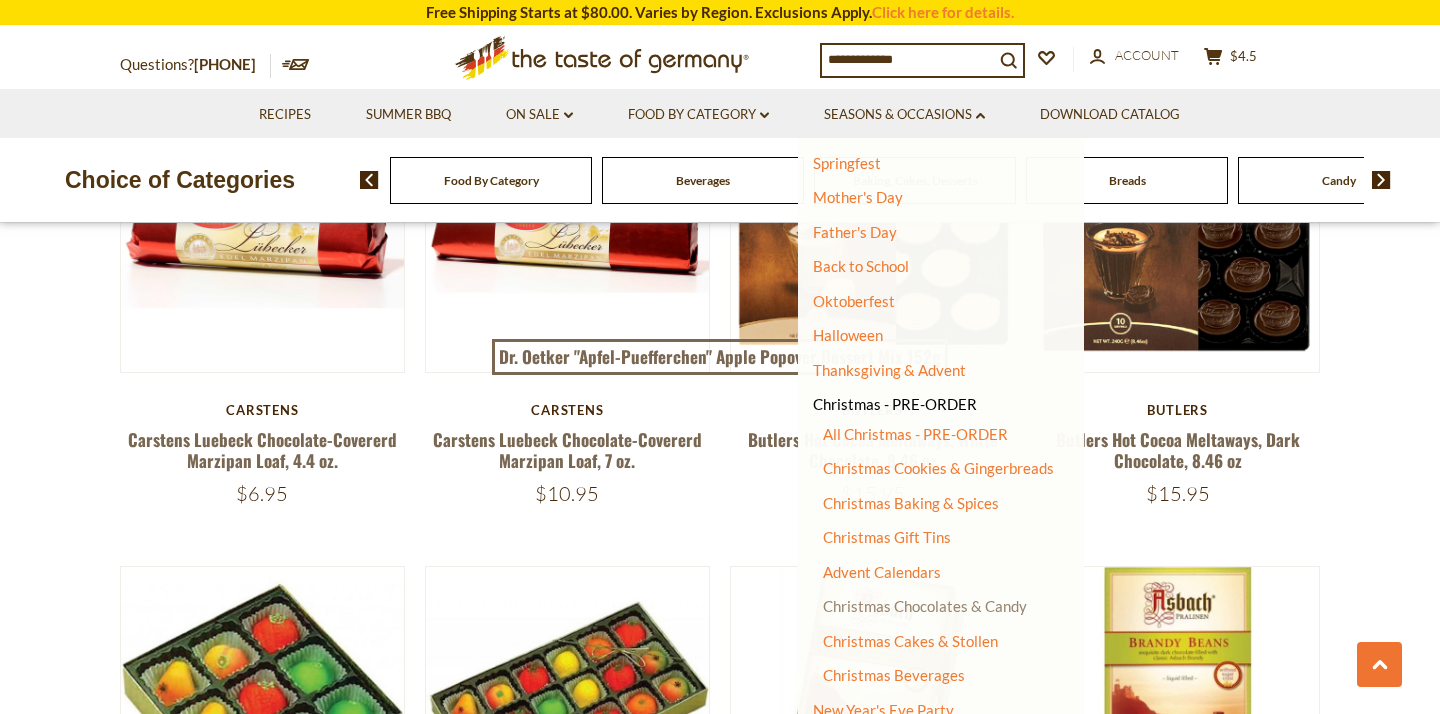 click on "Christmas Chocolates & Candy" at bounding box center (925, 606) 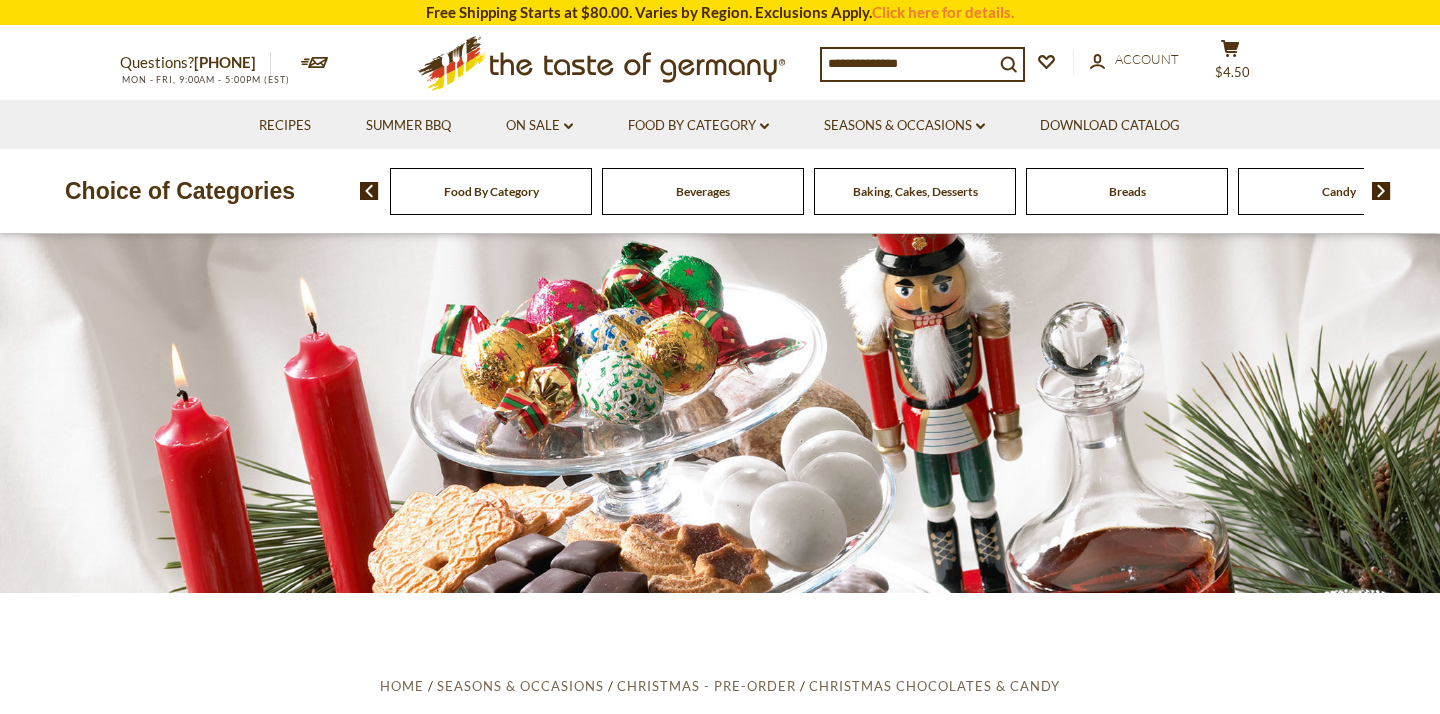 scroll, scrollTop: 0, scrollLeft: 0, axis: both 